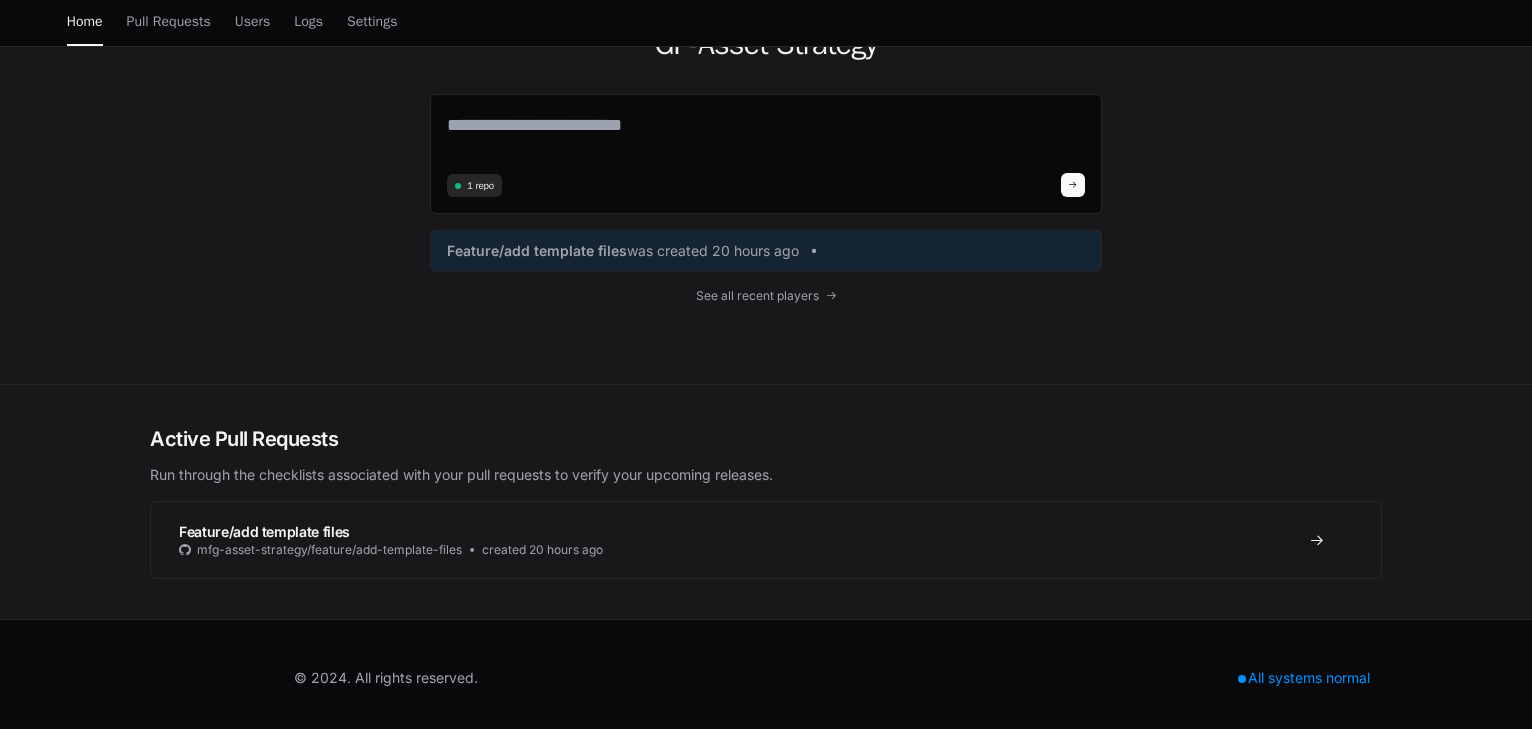 scroll, scrollTop: 131, scrollLeft: 0, axis: vertical 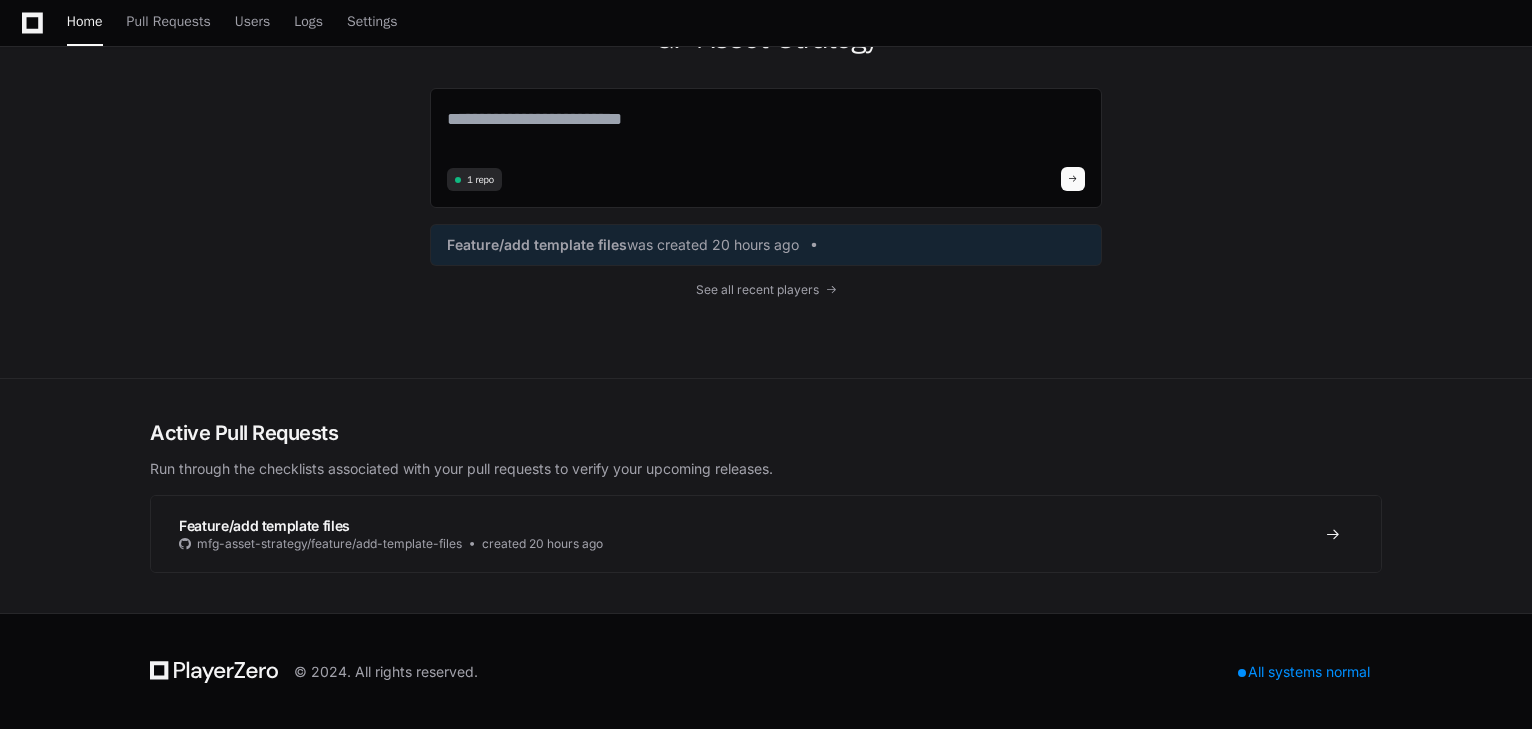 click on "Feature/add template files" 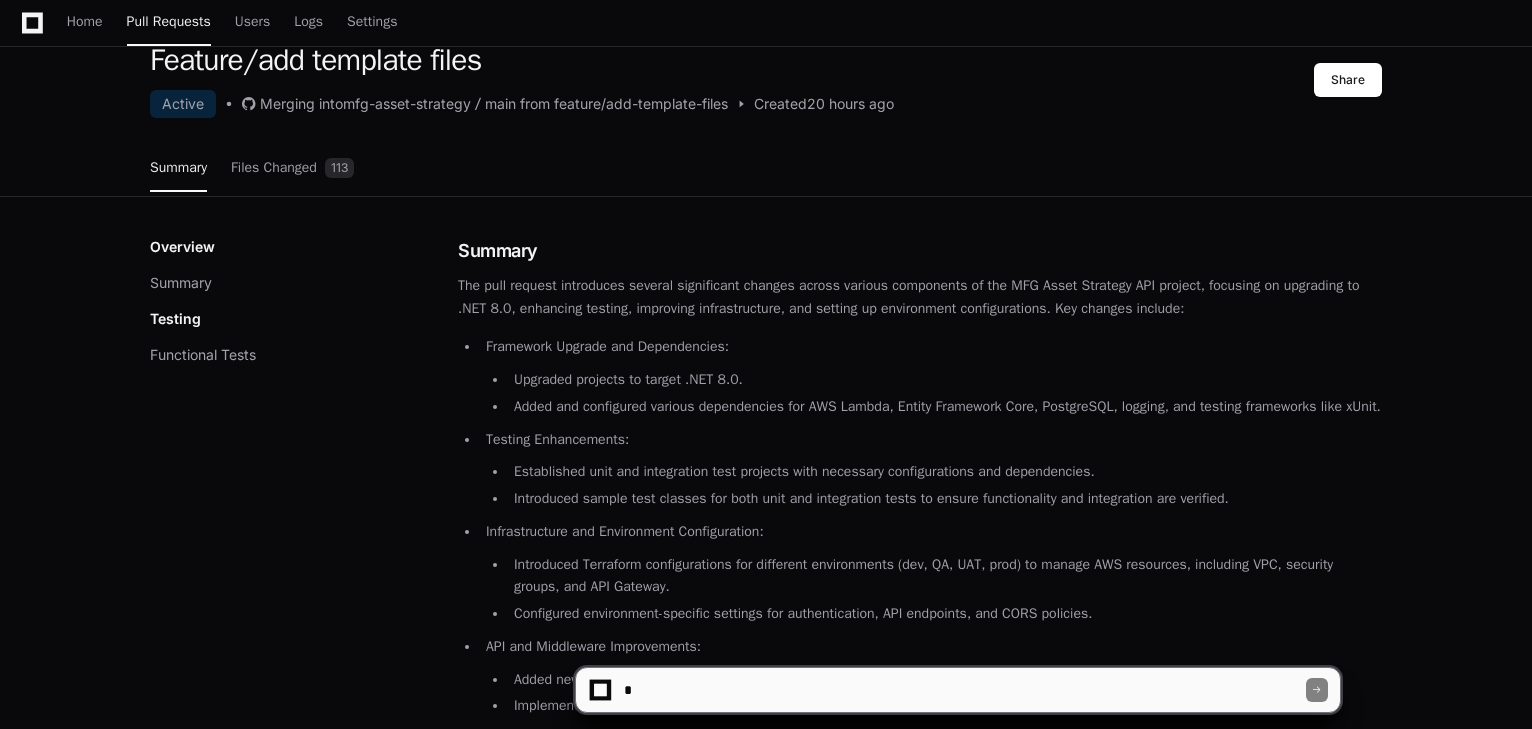 scroll, scrollTop: 240, scrollLeft: 0, axis: vertical 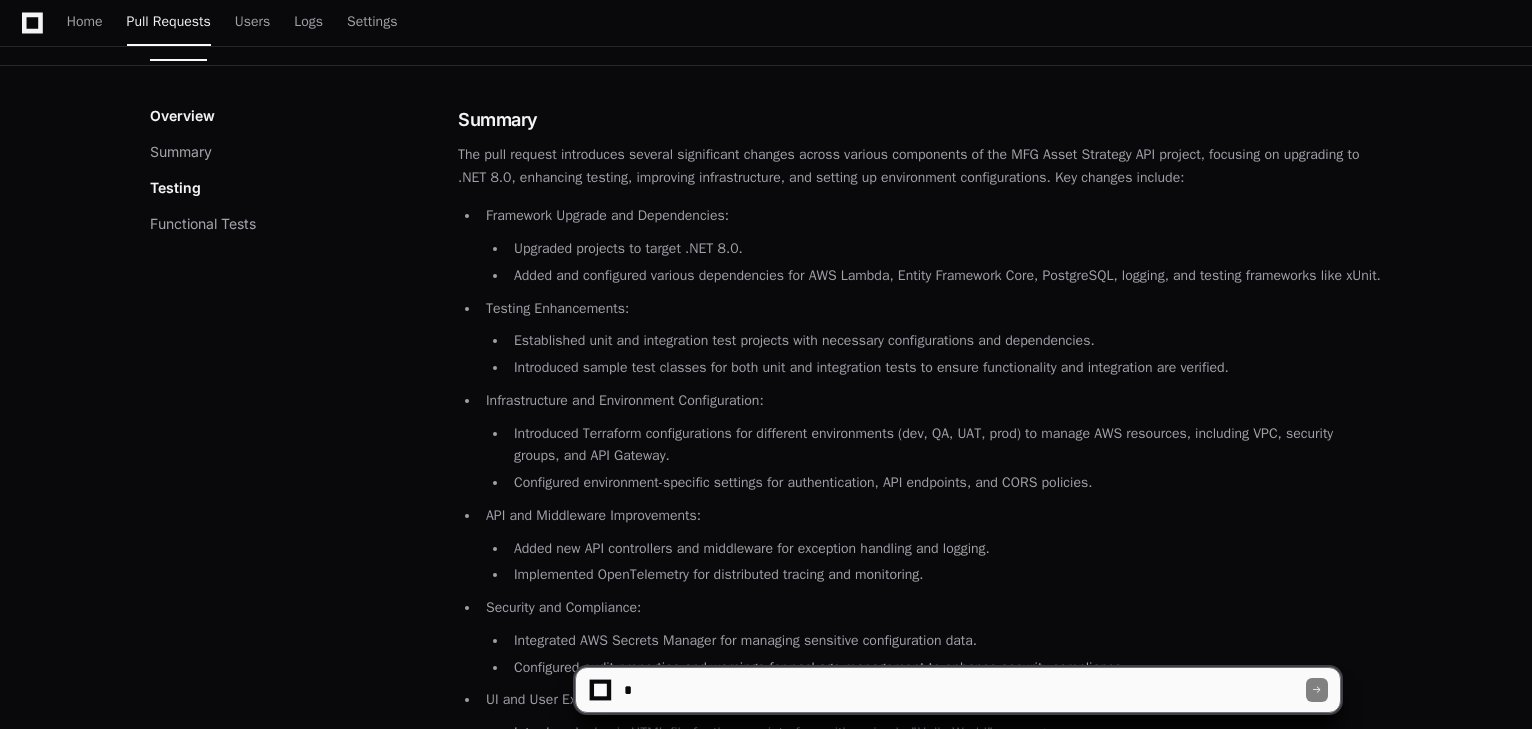 click 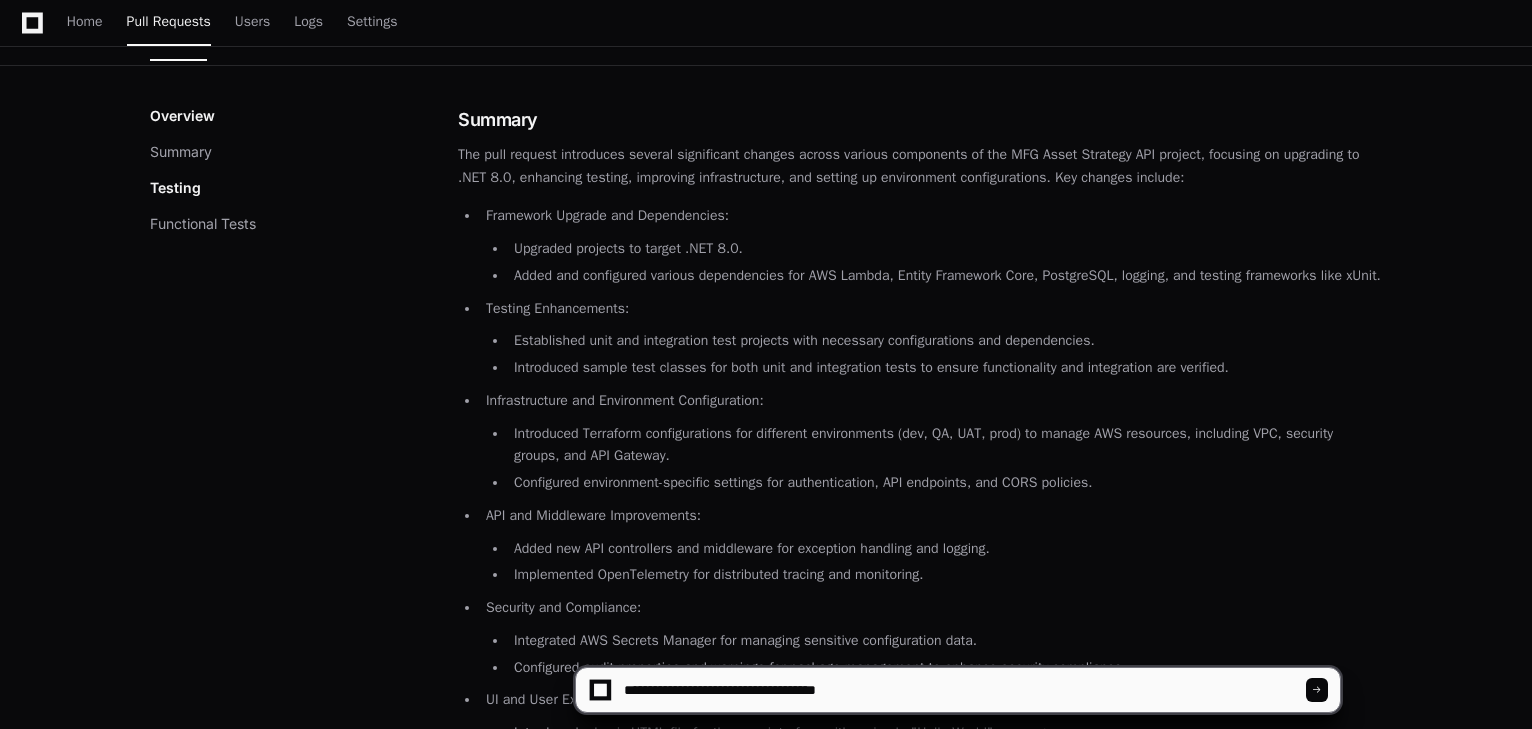 paste on "**********" 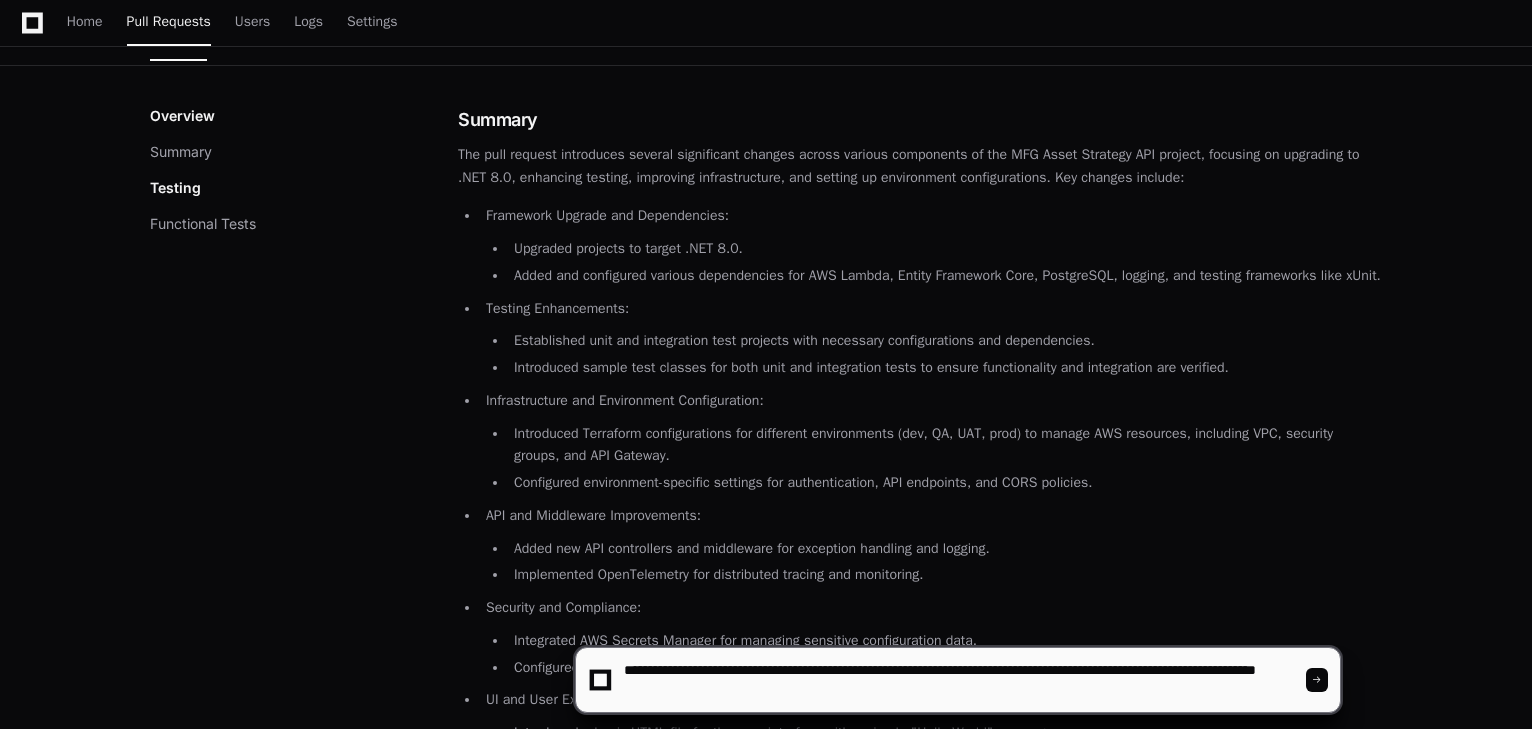 type on "**********" 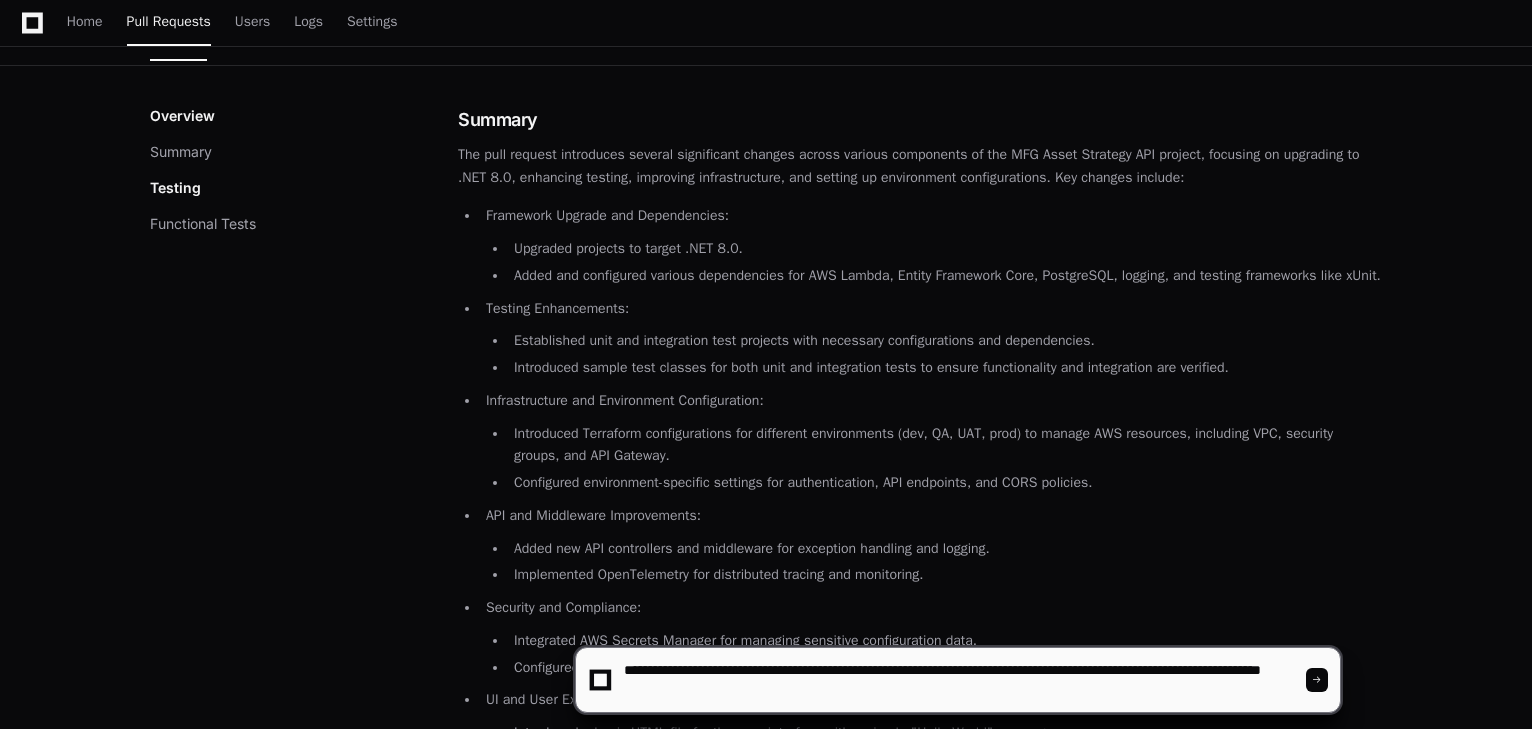 type 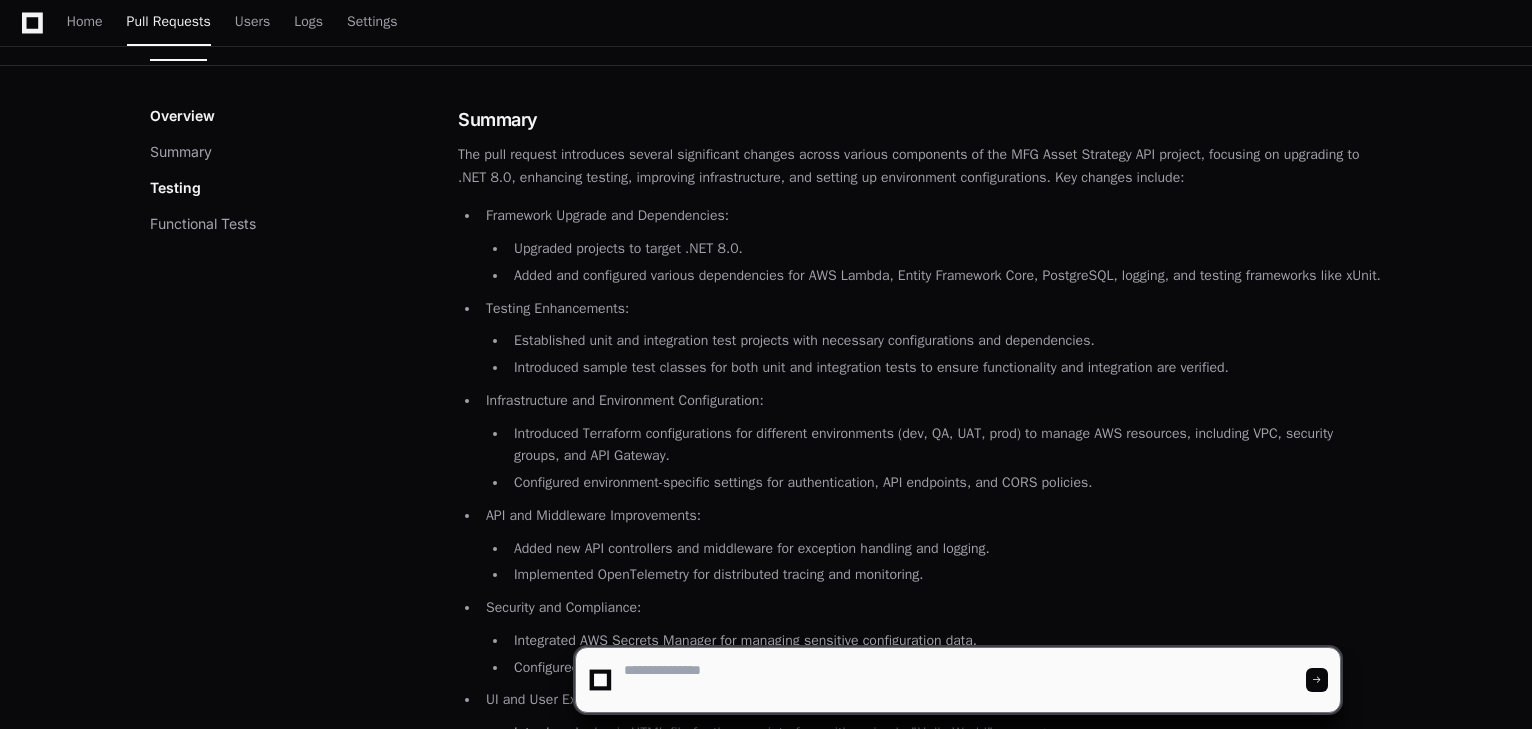 scroll, scrollTop: 0, scrollLeft: 0, axis: both 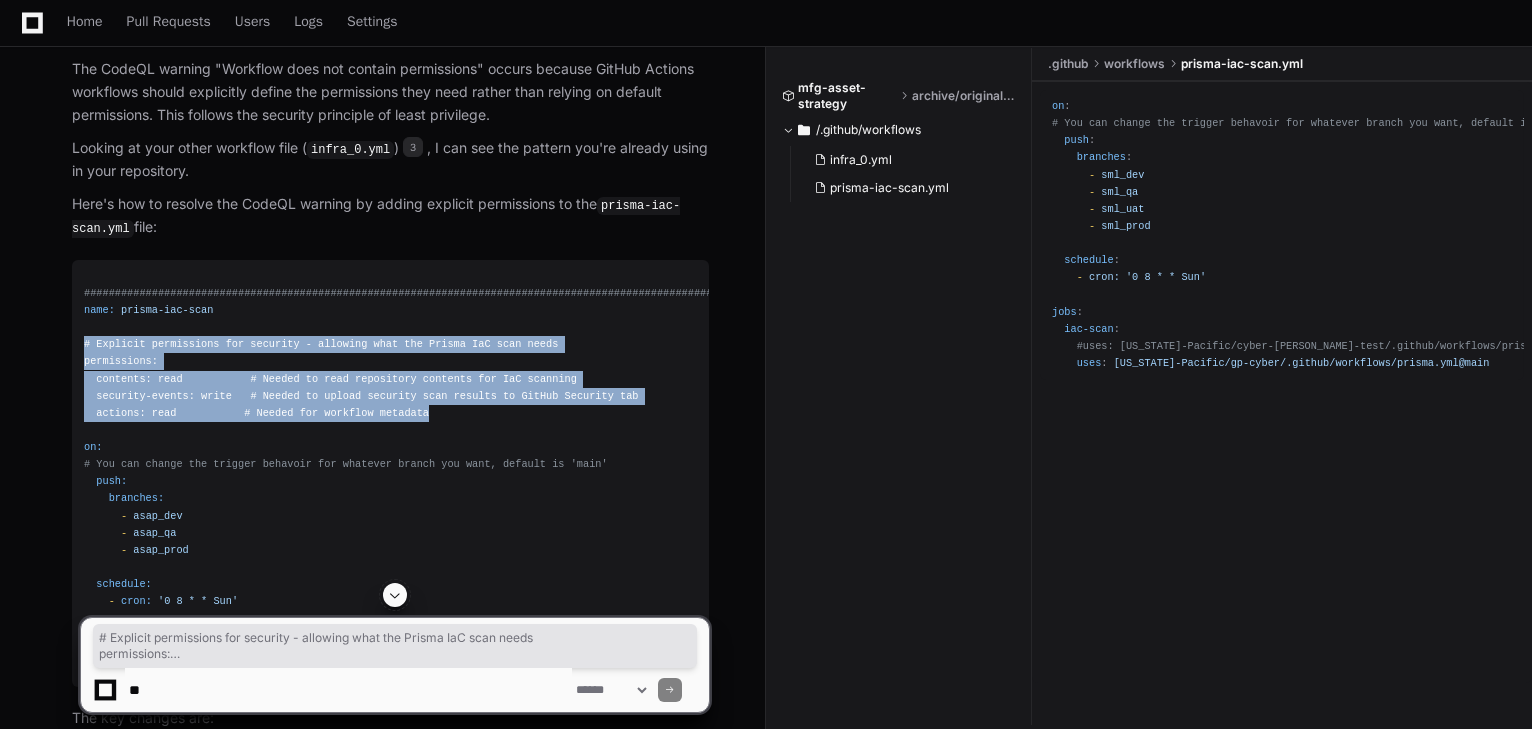 drag, startPoint x: 419, startPoint y: 411, endPoint x: 48, endPoint y: 340, distance: 377.7327 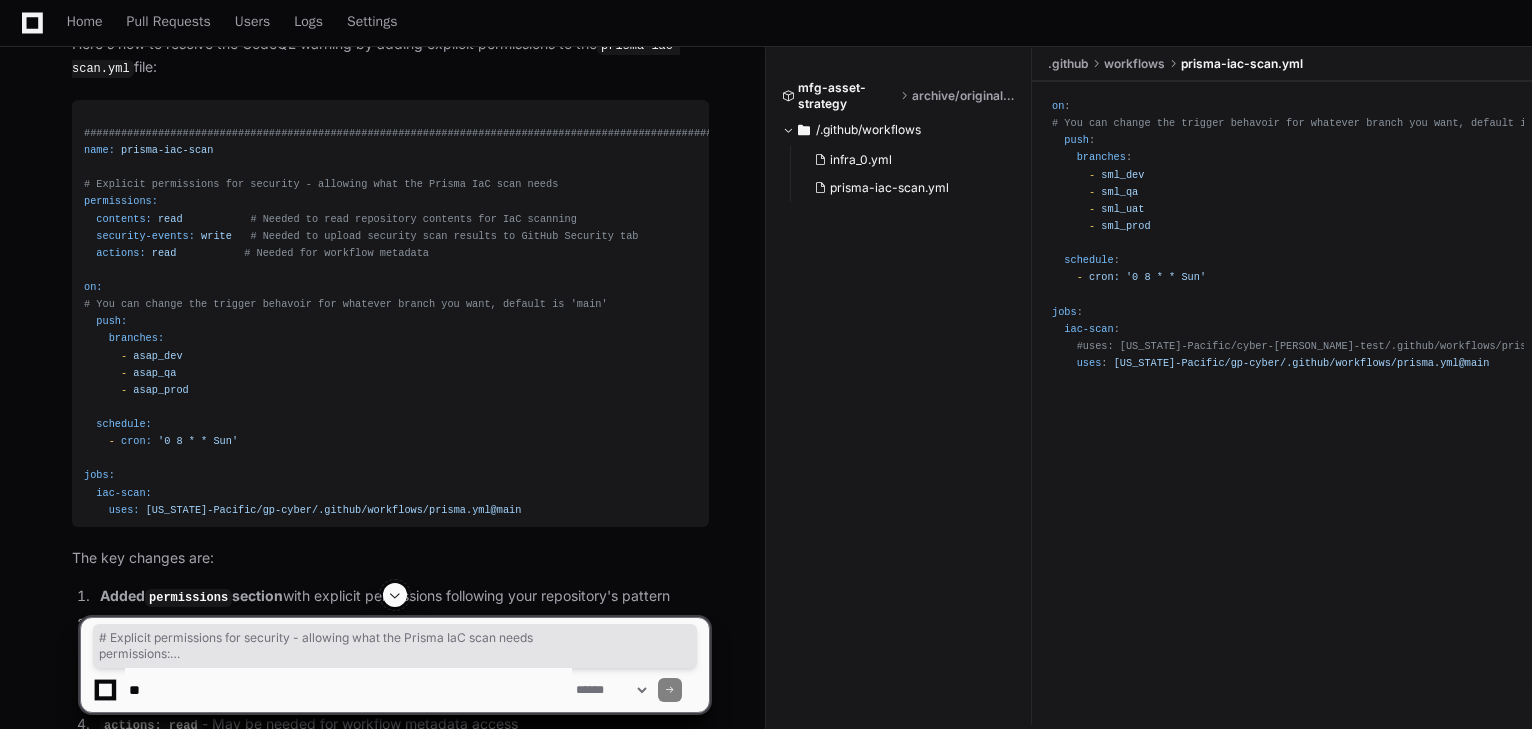 click on "mfg-asset-strategy archive/original-code
/.github/workflows infra_0.yml prisma-iac-scan.yml" 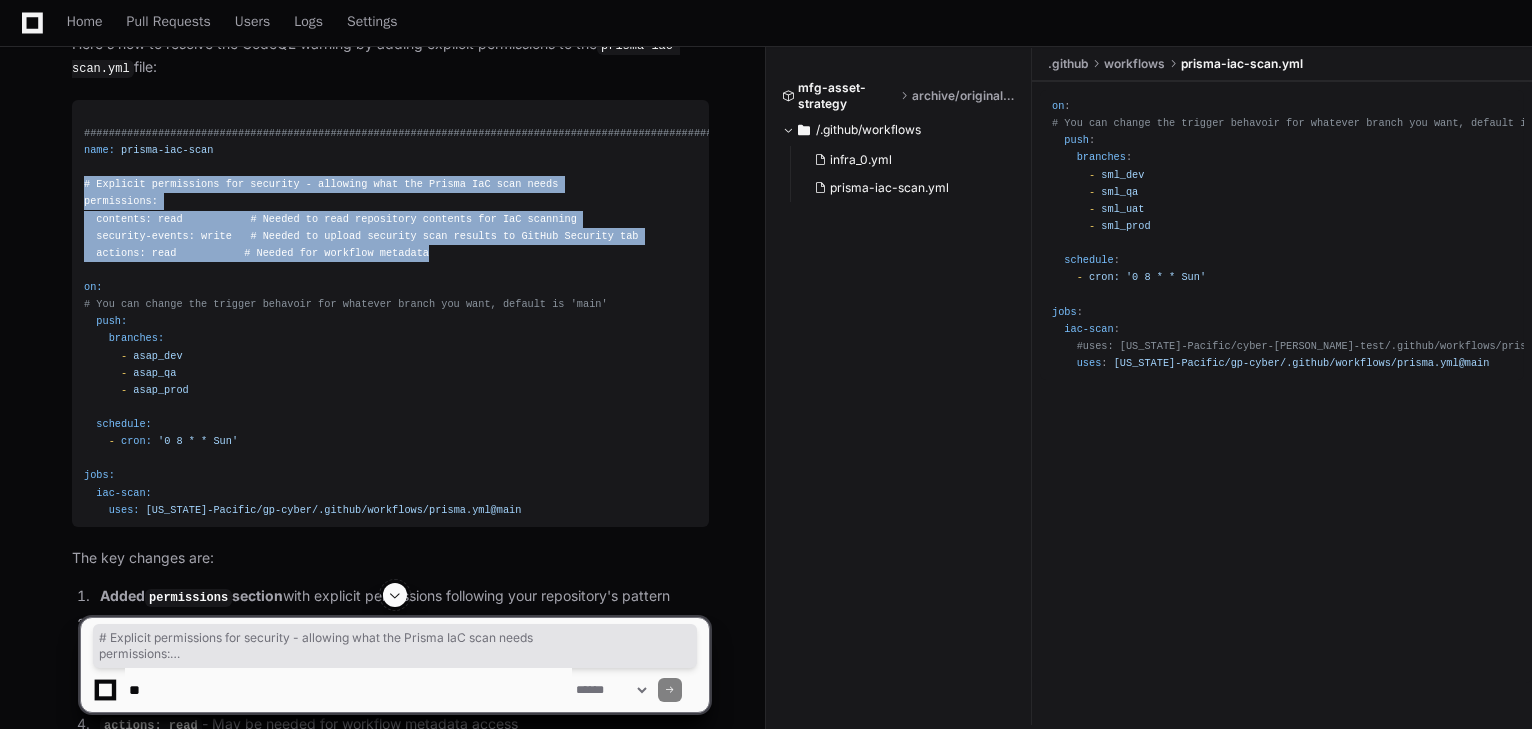 drag, startPoint x: 430, startPoint y: 249, endPoint x: 50, endPoint y: 181, distance: 386.03625 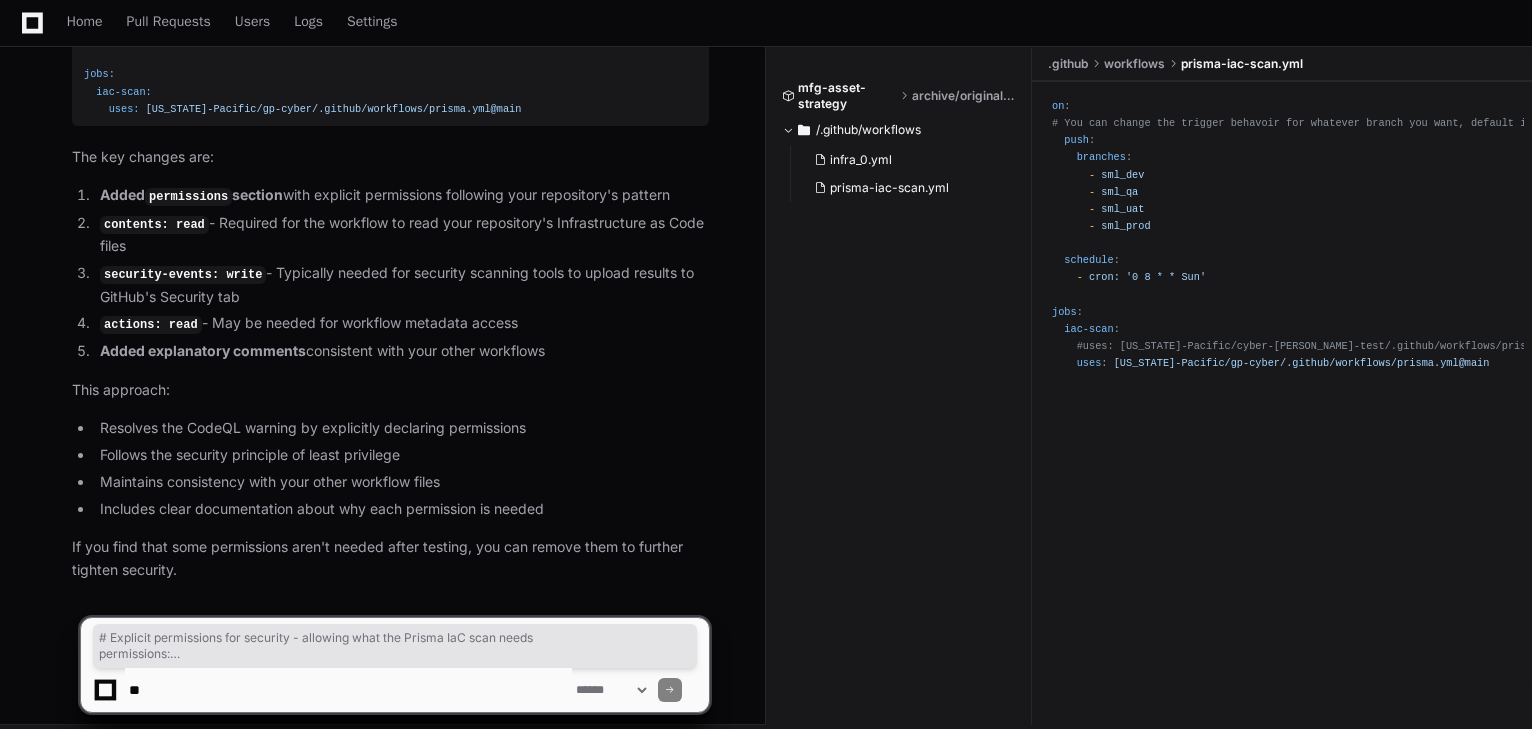 scroll, scrollTop: 1612, scrollLeft: 0, axis: vertical 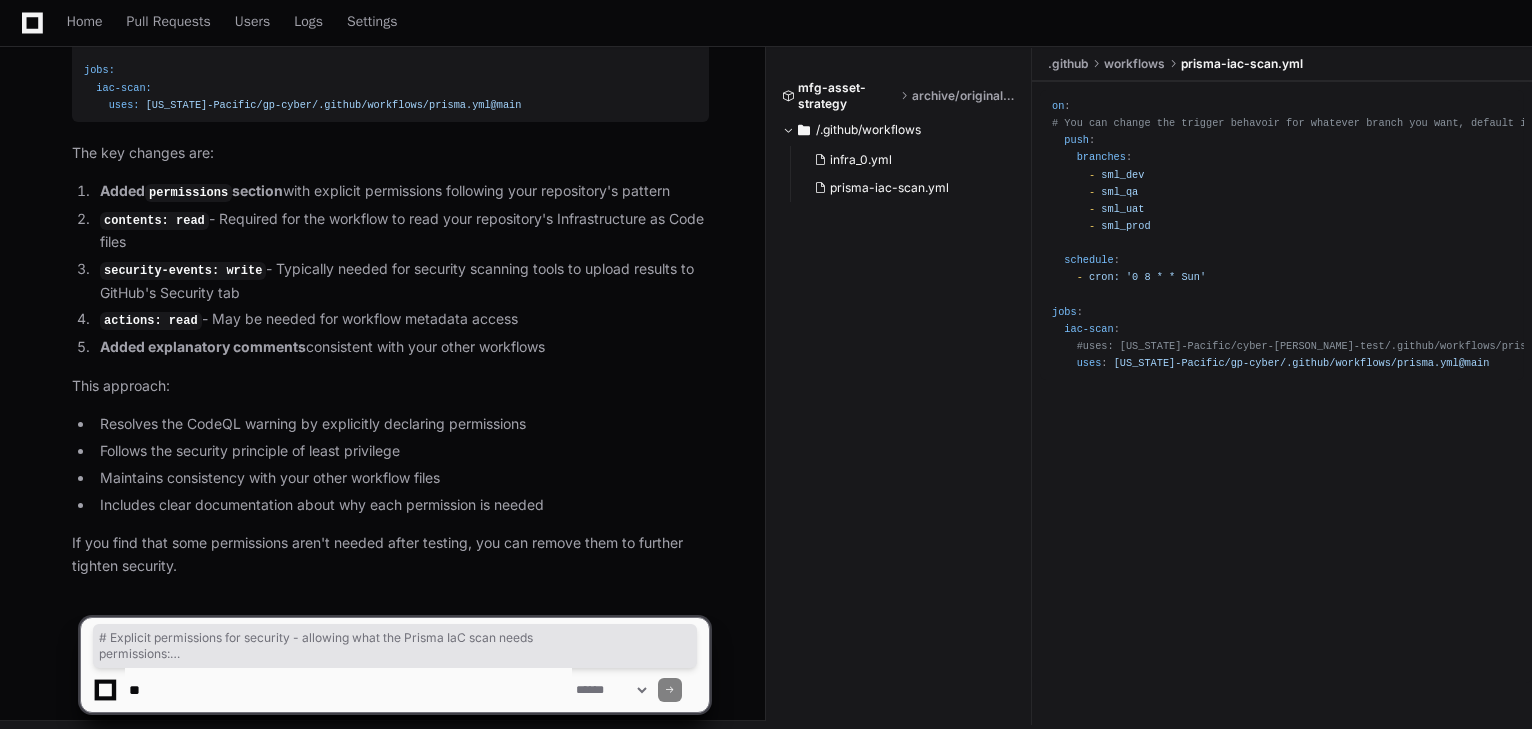 click 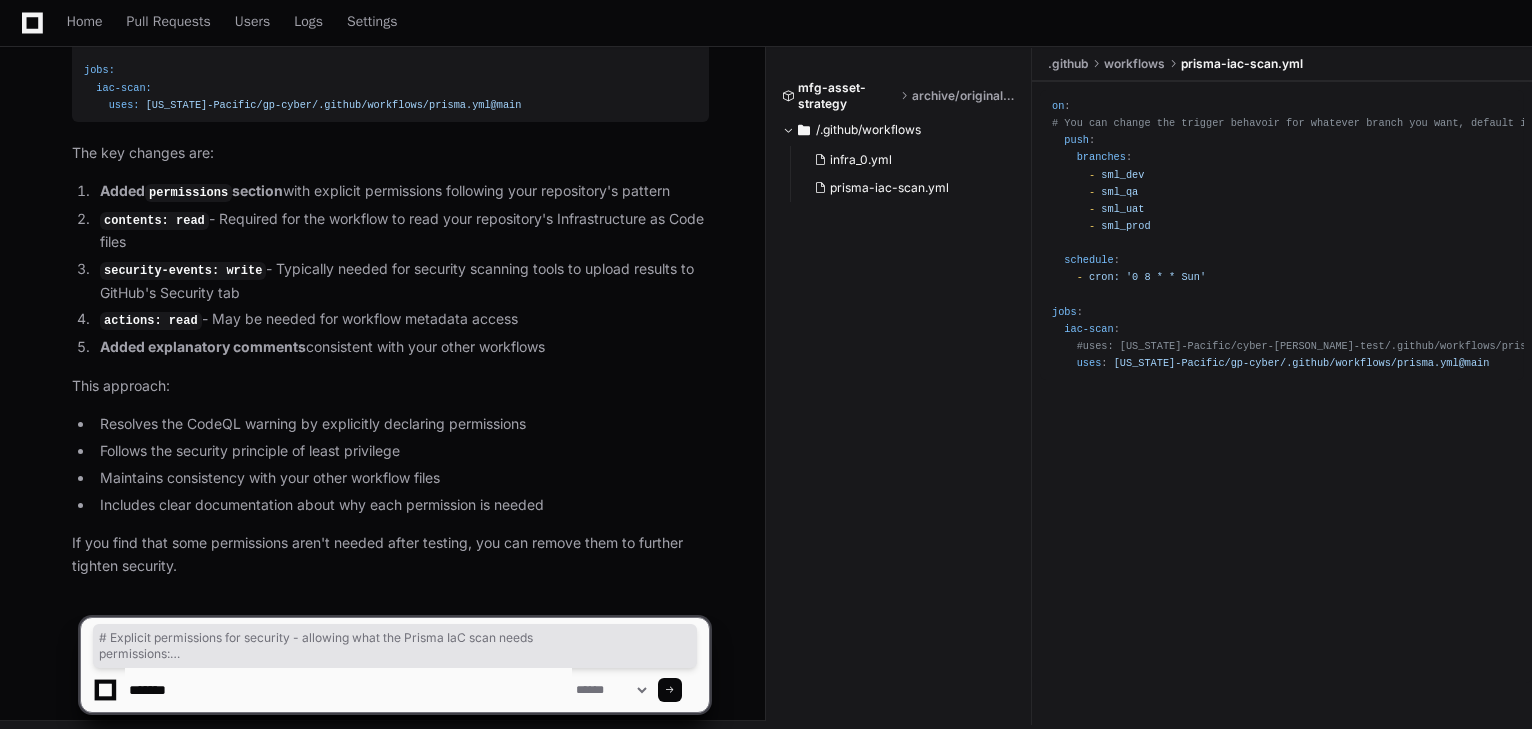 type on "**" 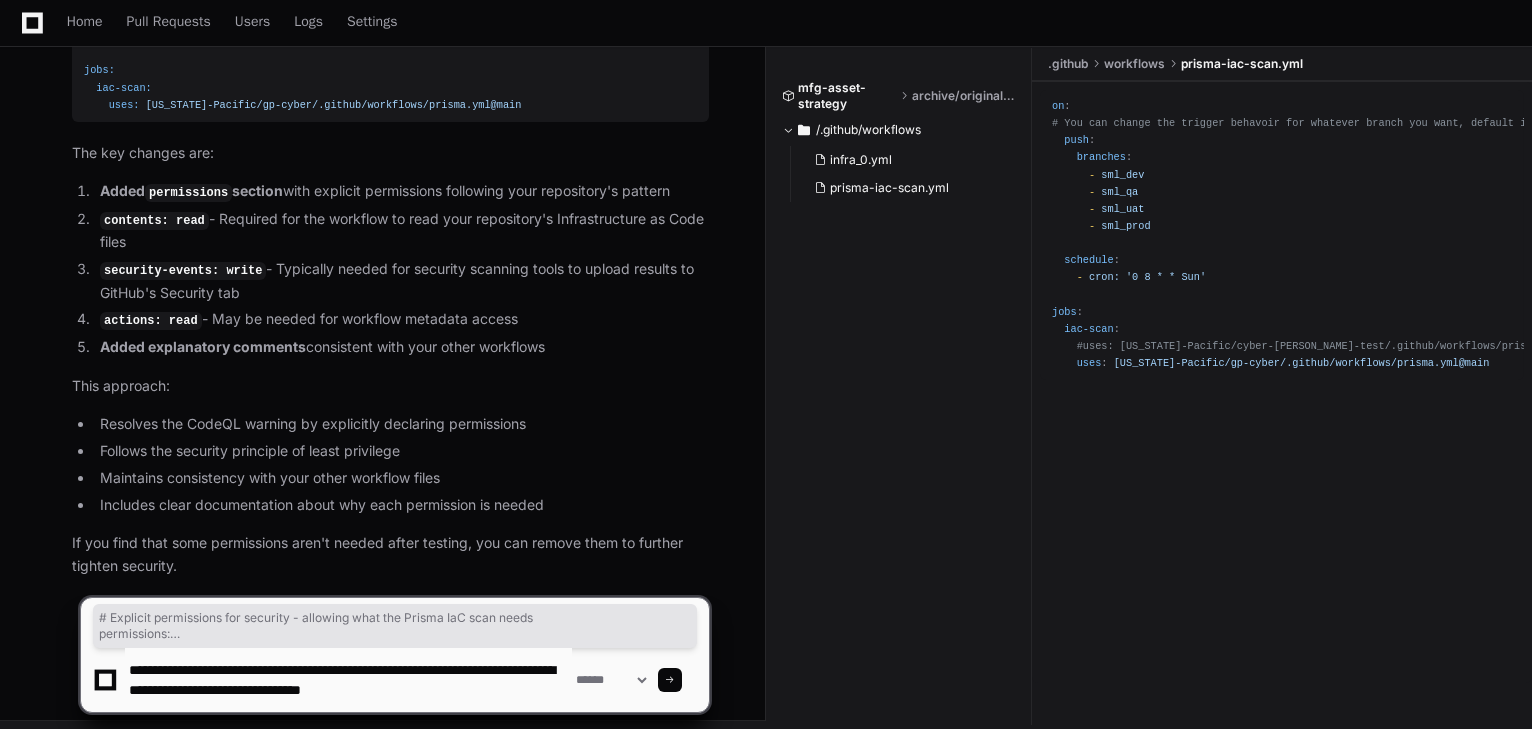scroll, scrollTop: 6, scrollLeft: 0, axis: vertical 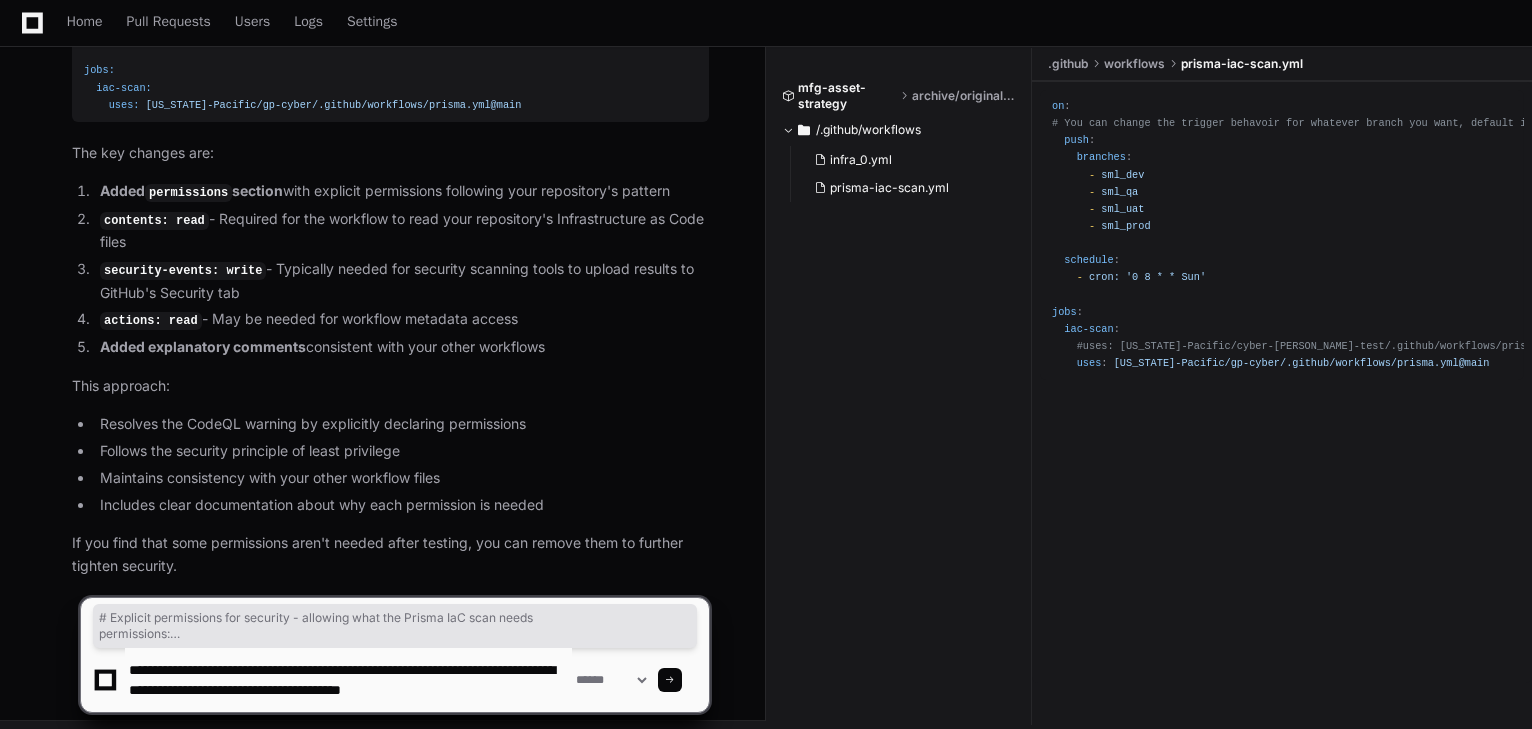 type on "**********" 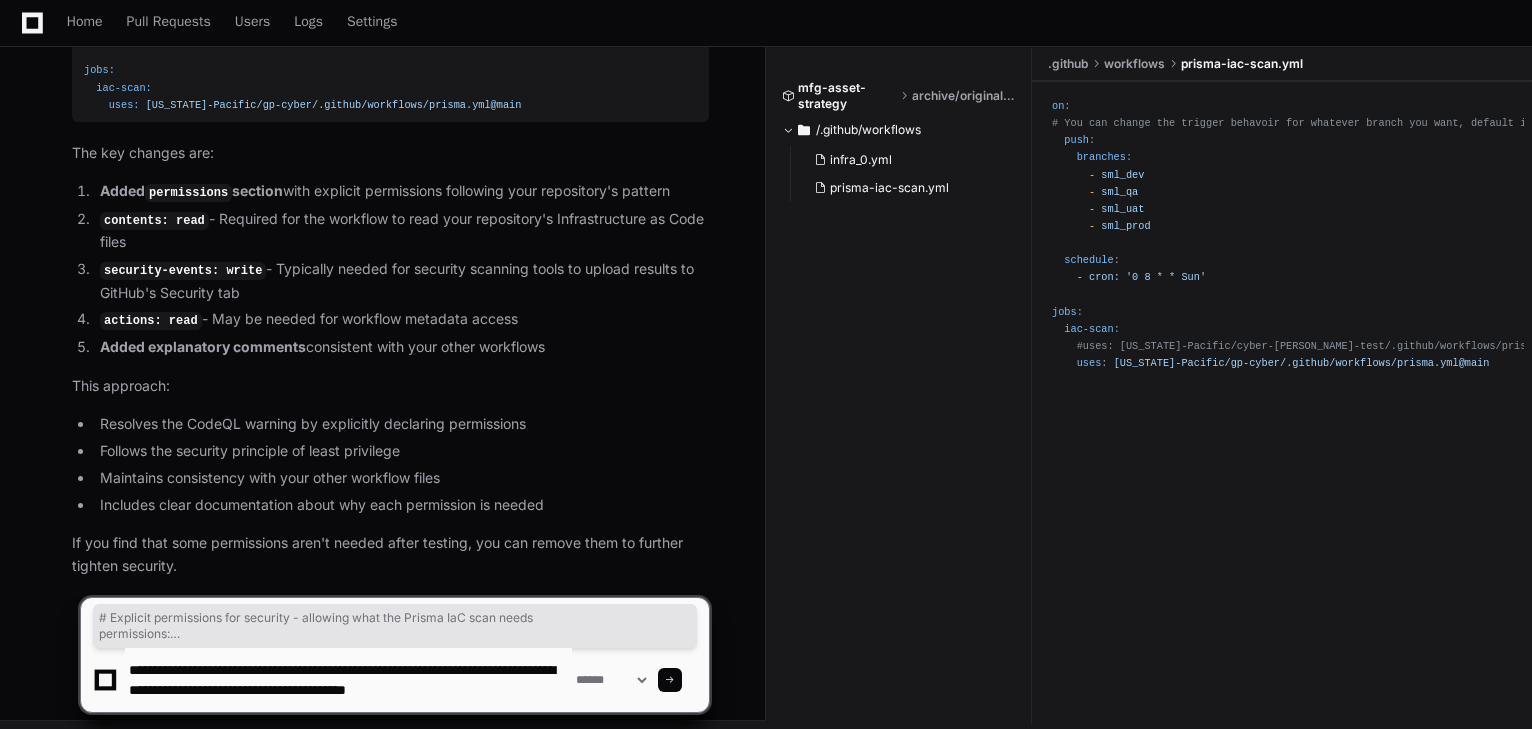 type 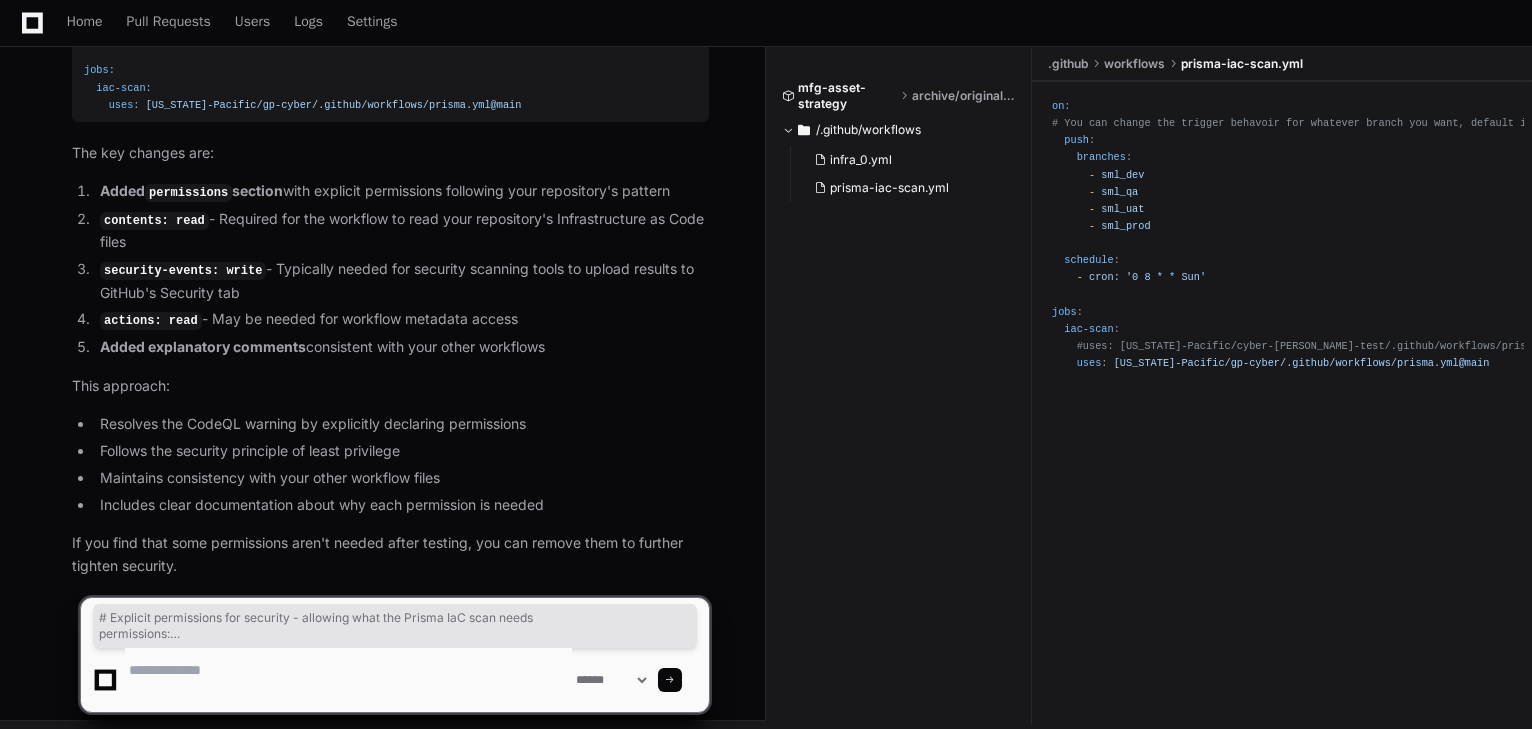 scroll, scrollTop: 0, scrollLeft: 0, axis: both 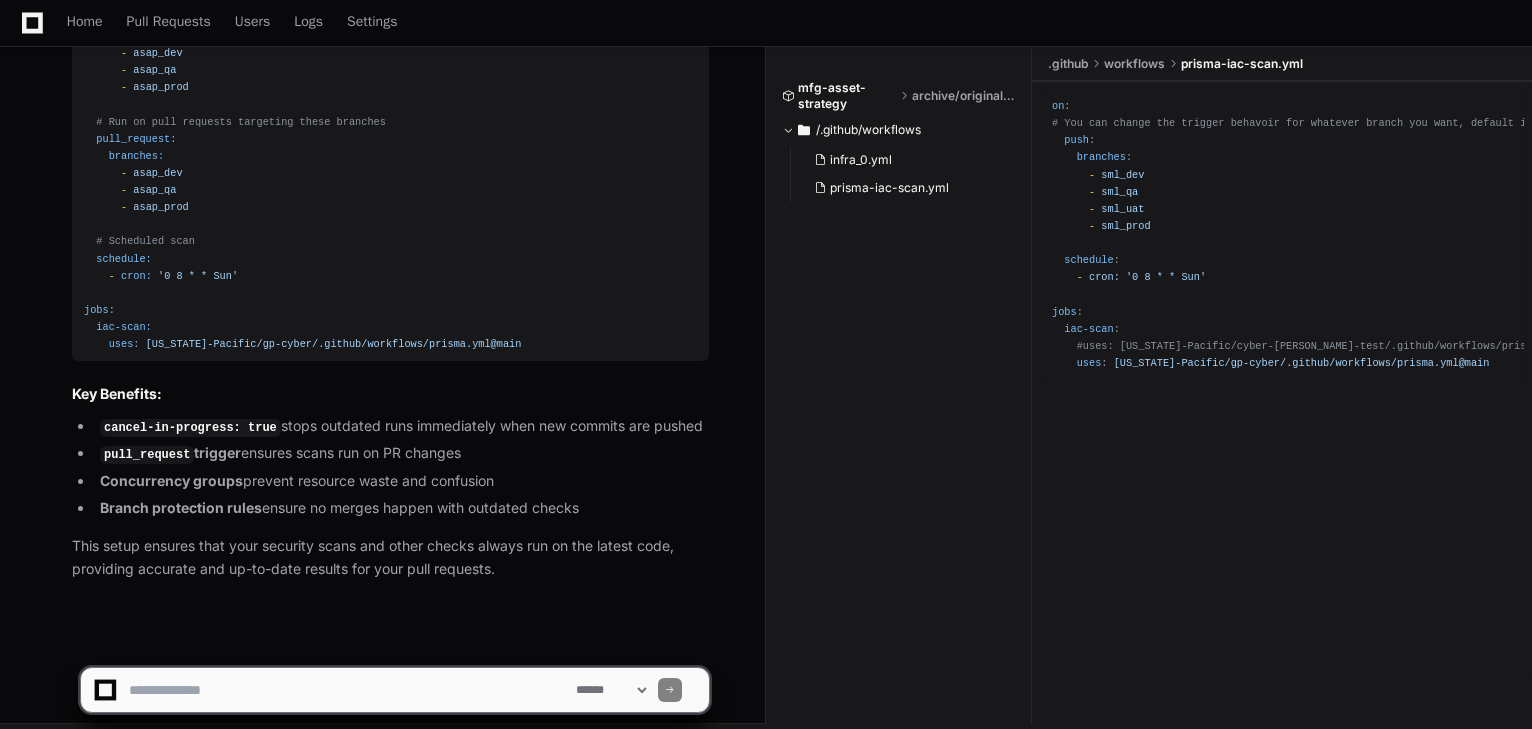 click on "mfg-asset-strategy archive/original-code
/.github/workflows infra_0.yml prisma-iac-scan.yml" 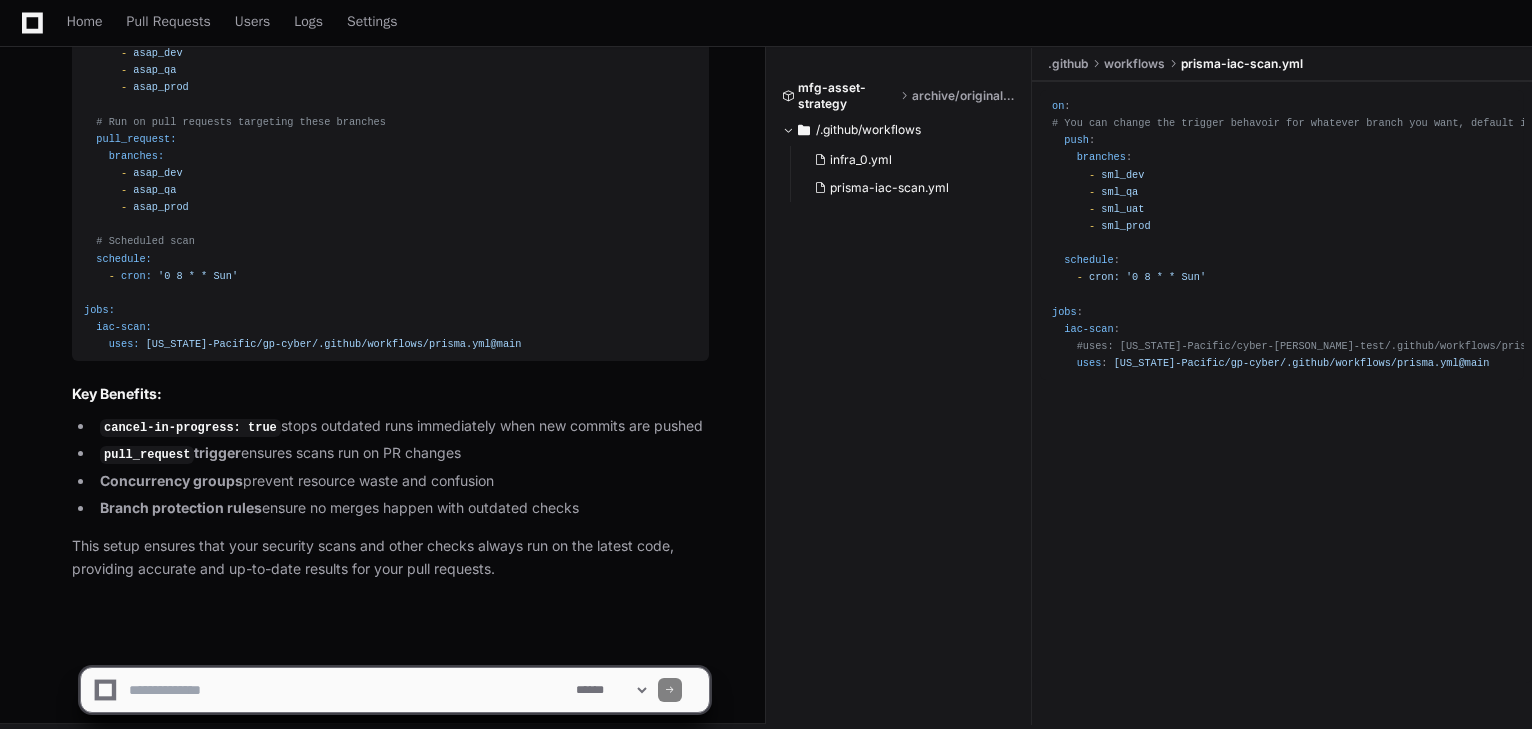 scroll, scrollTop: 5261, scrollLeft: 0, axis: vertical 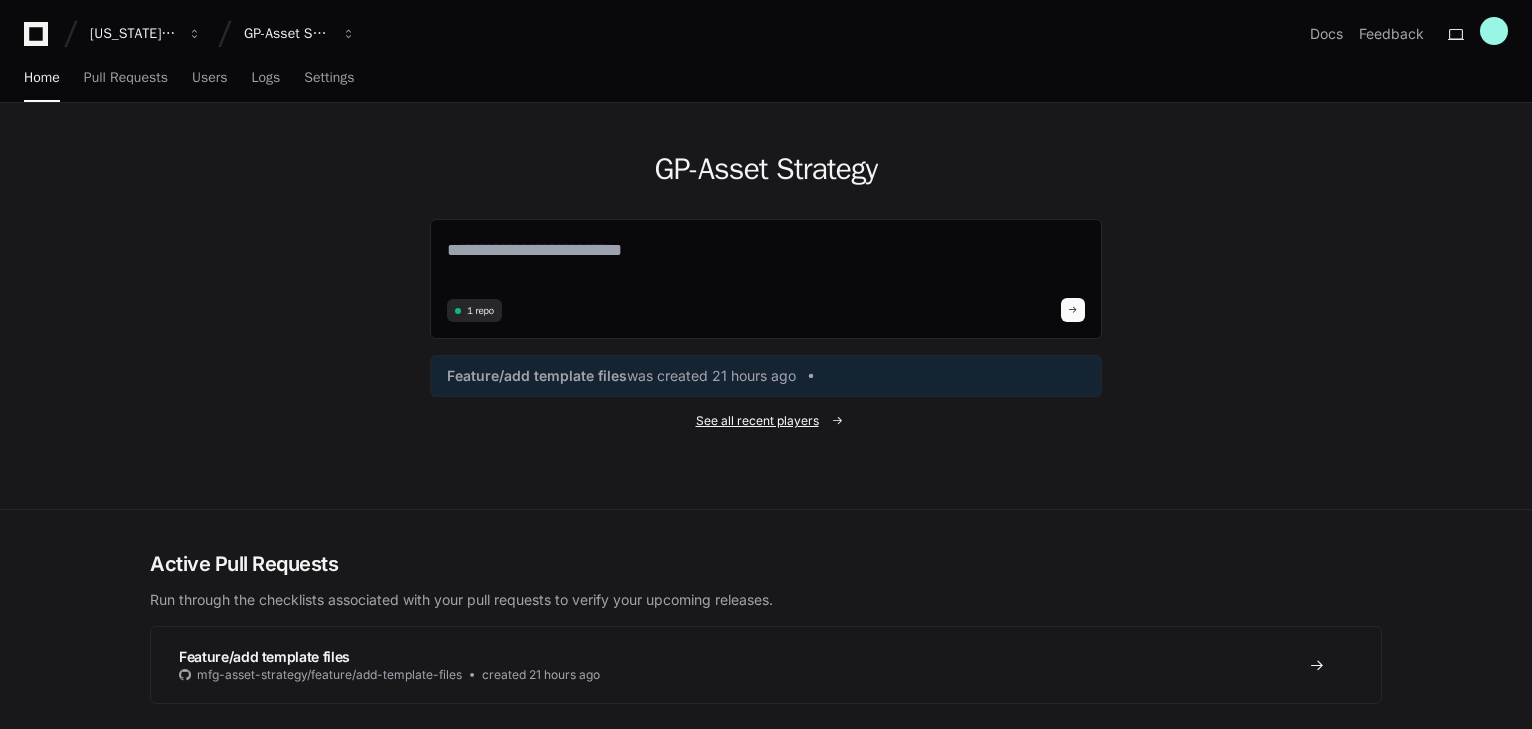 click on "See all recent players" 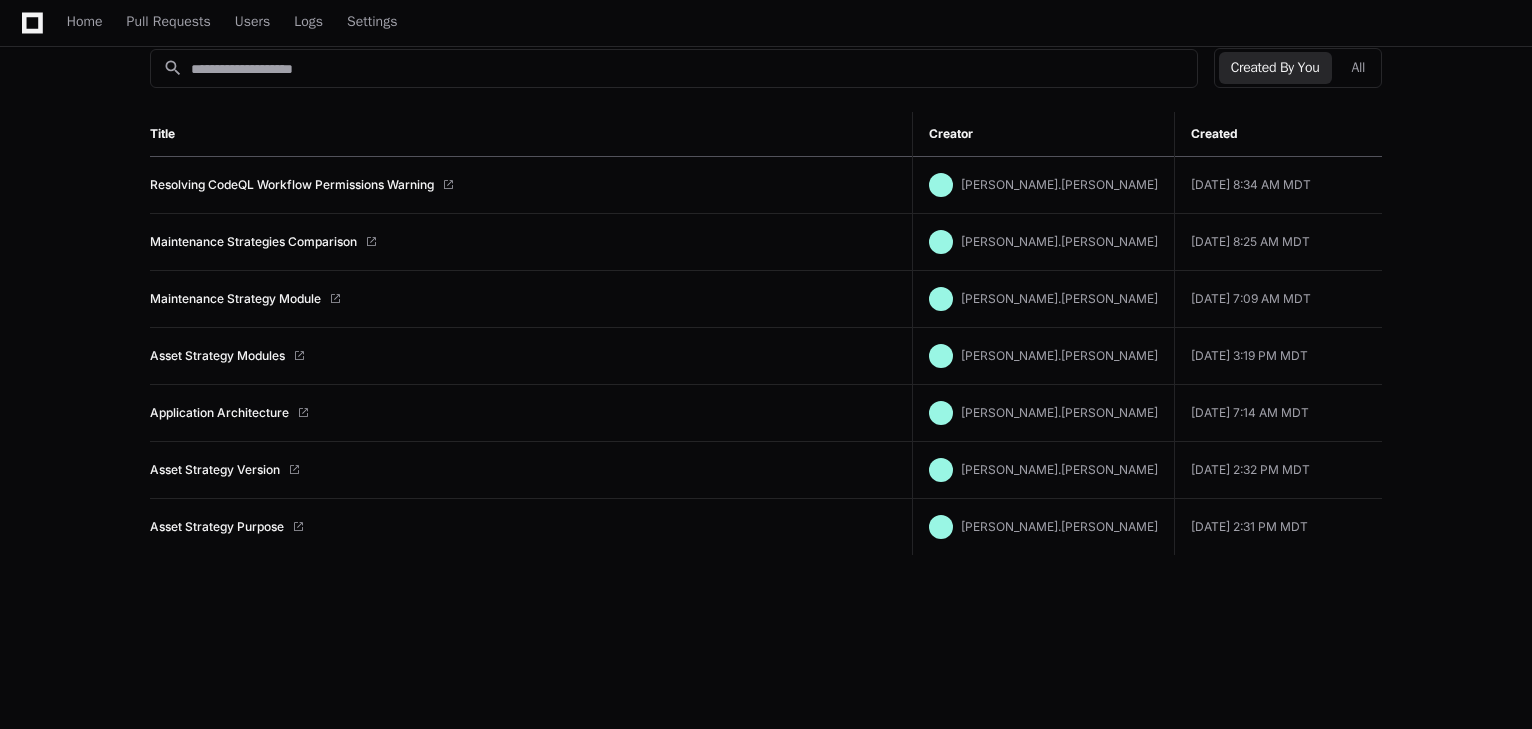 scroll, scrollTop: 251, scrollLeft: 0, axis: vertical 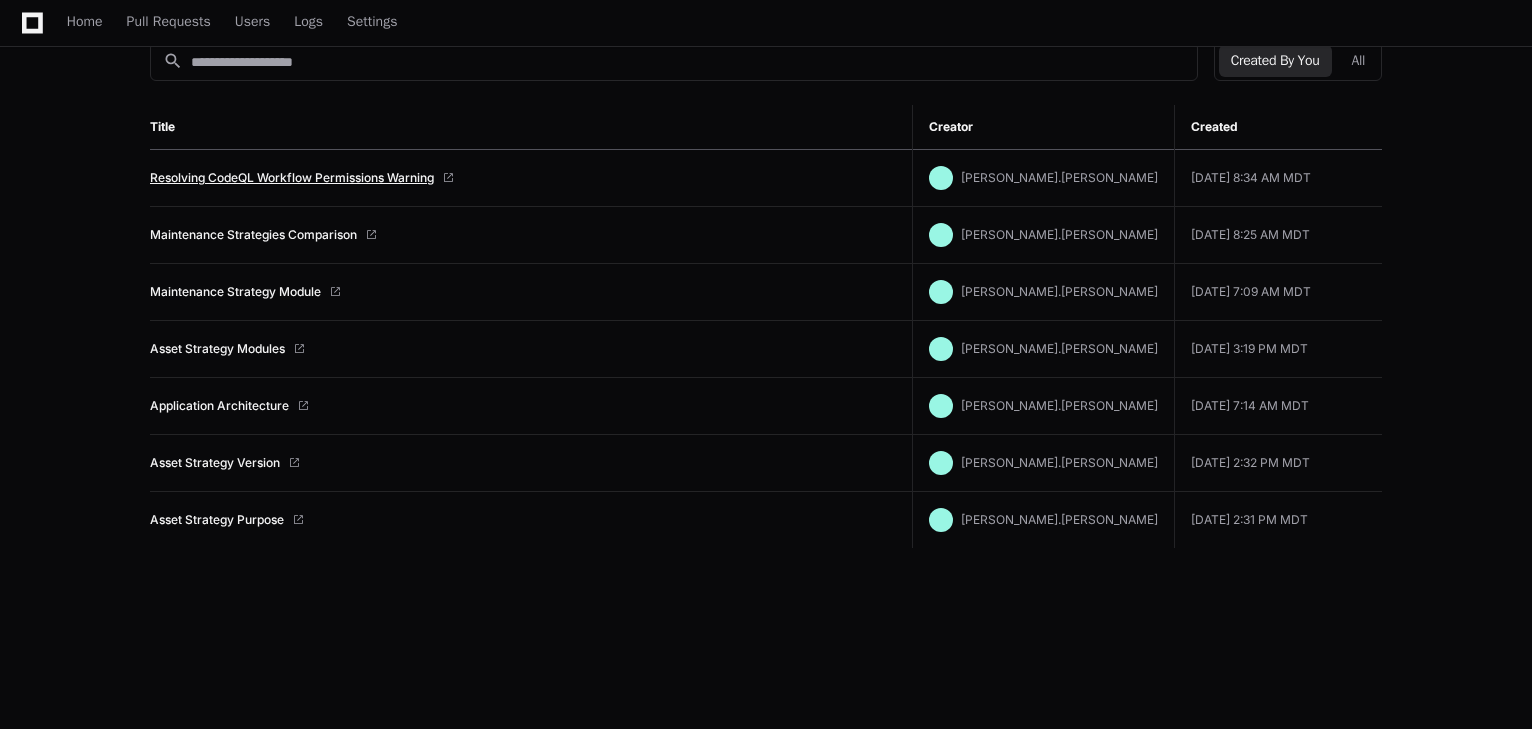click on "Resolving CodeQL Workflow Permissions Warning" 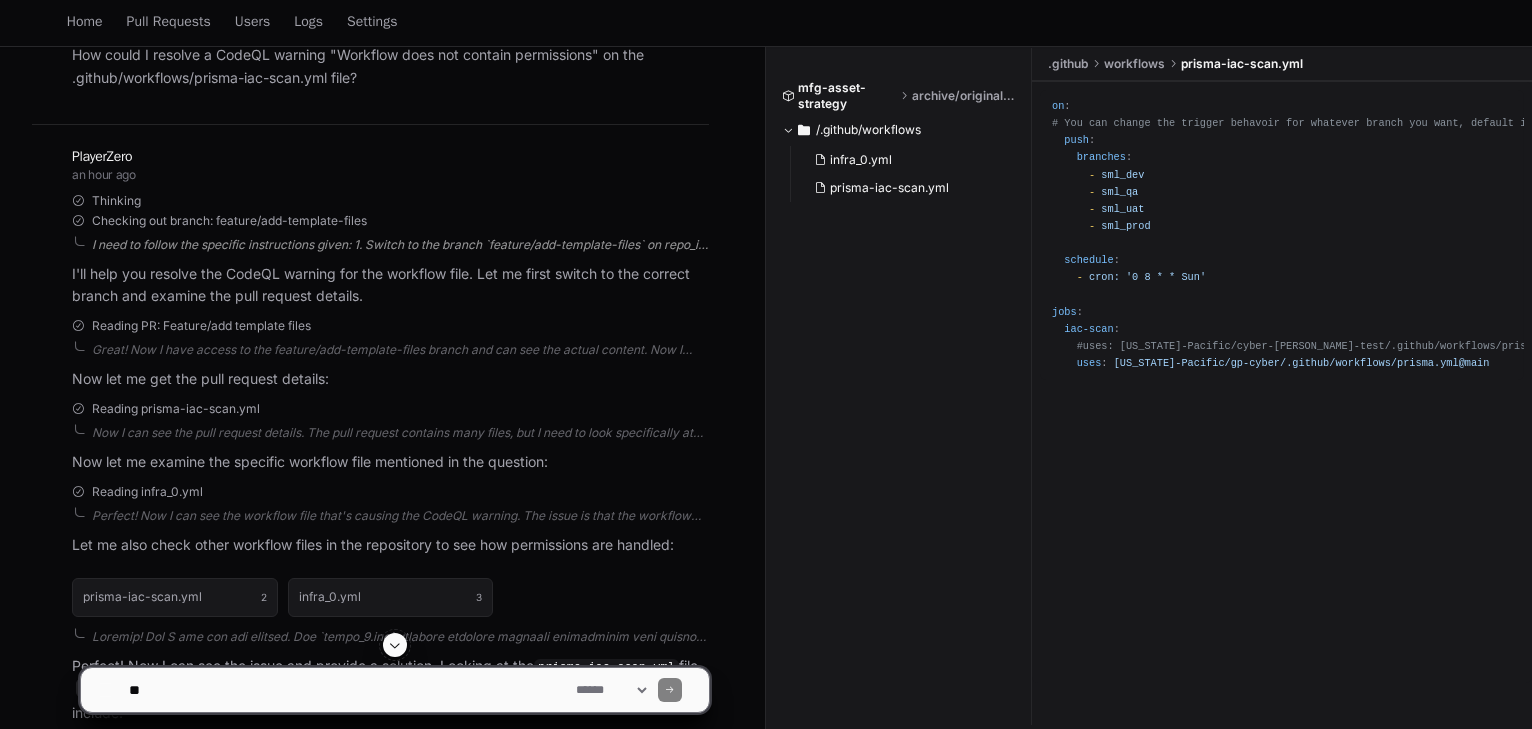 scroll, scrollTop: 400, scrollLeft: 0, axis: vertical 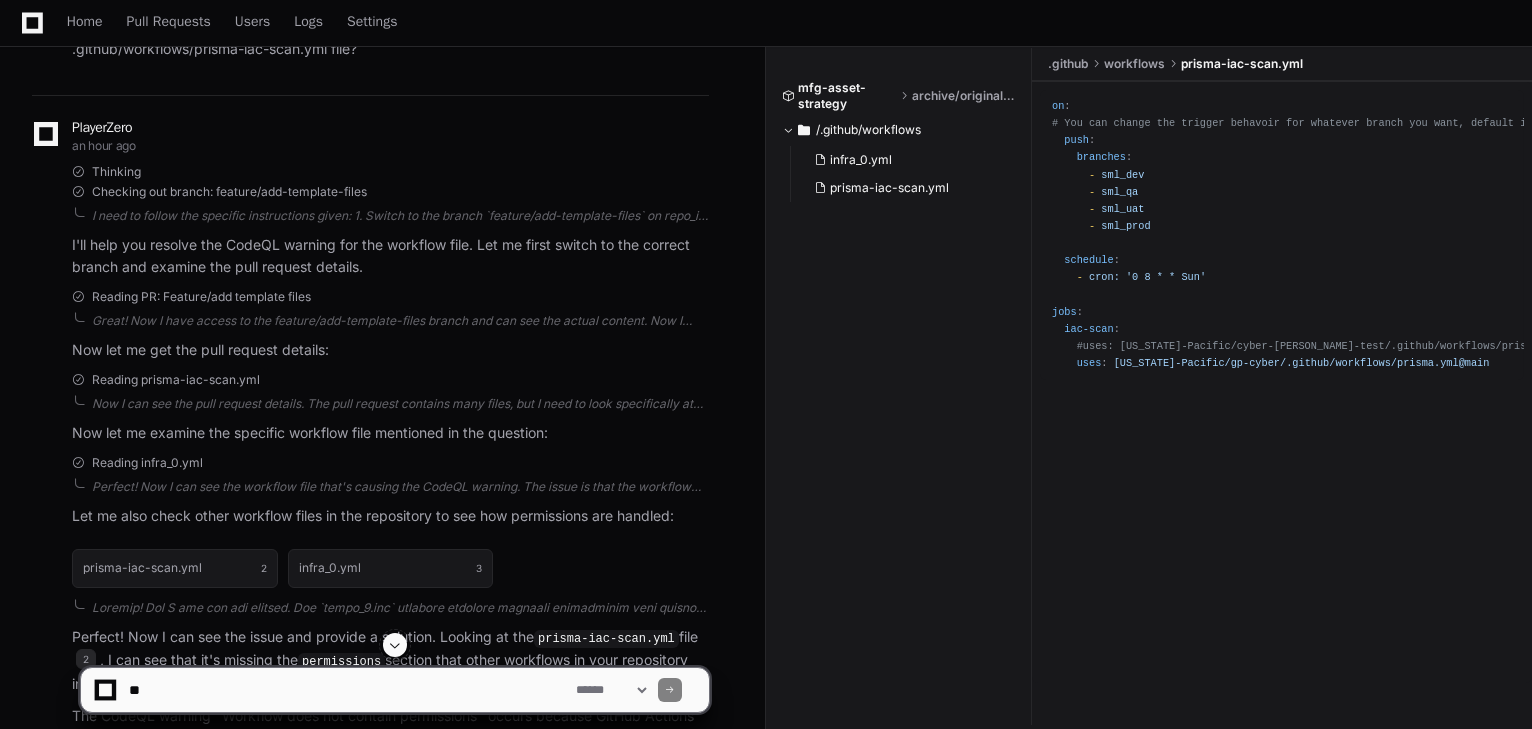 click on "on :
# You can change the trigger behavoir for whatever branch you want, default is 'main'
push :
branches :
-   sml_dev
-   sml_qa
-   sml_uat
-   sml_prod
schedule :
-   cron: '0 8 * * Sun'
jobs :
iac-scan :
#uses: Georgia-Pacific/cyber-garrison-test/.github/workflows/prisma.yml@main
uses :   Georgia-Pacific/gp-cyber/.github/workflows/prisma.yml@main" 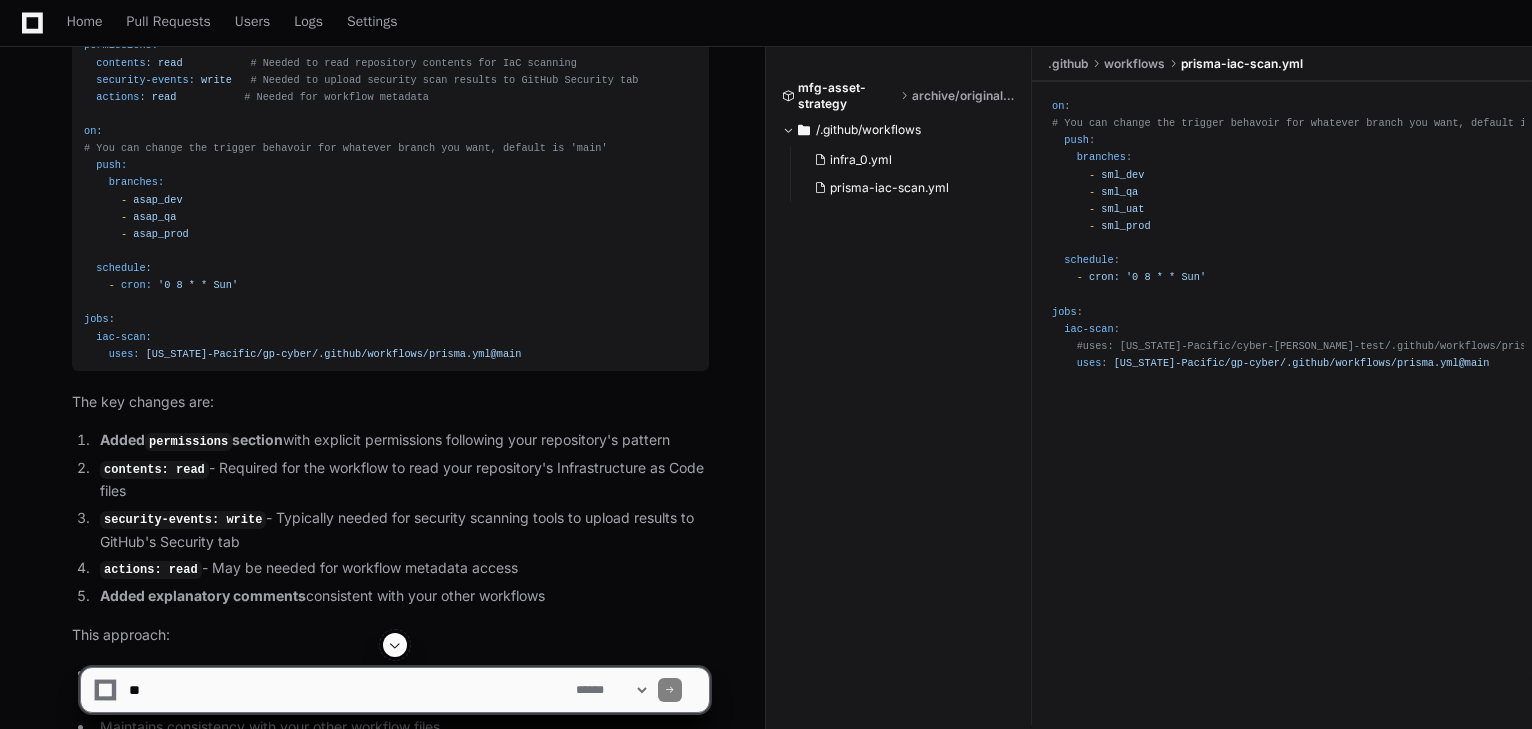 scroll, scrollTop: 1520, scrollLeft: 0, axis: vertical 